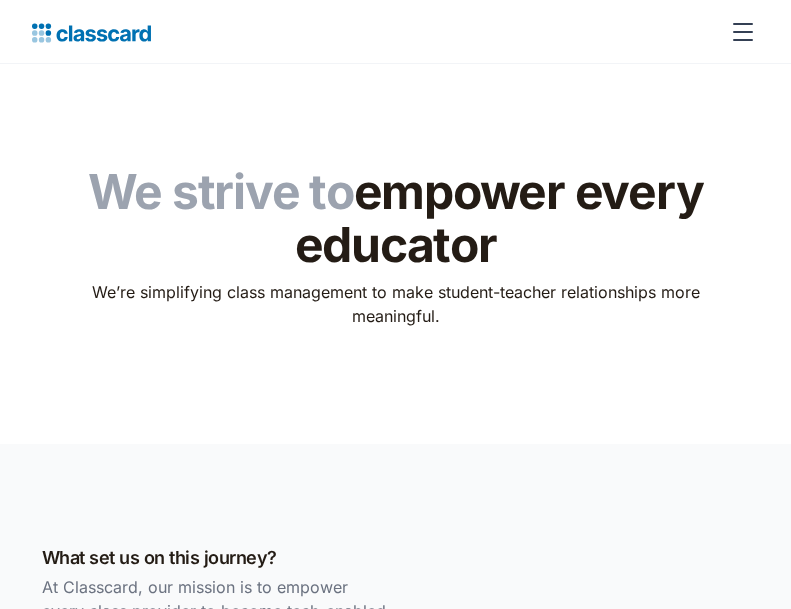 scroll, scrollTop: 0, scrollLeft: 0, axis: both 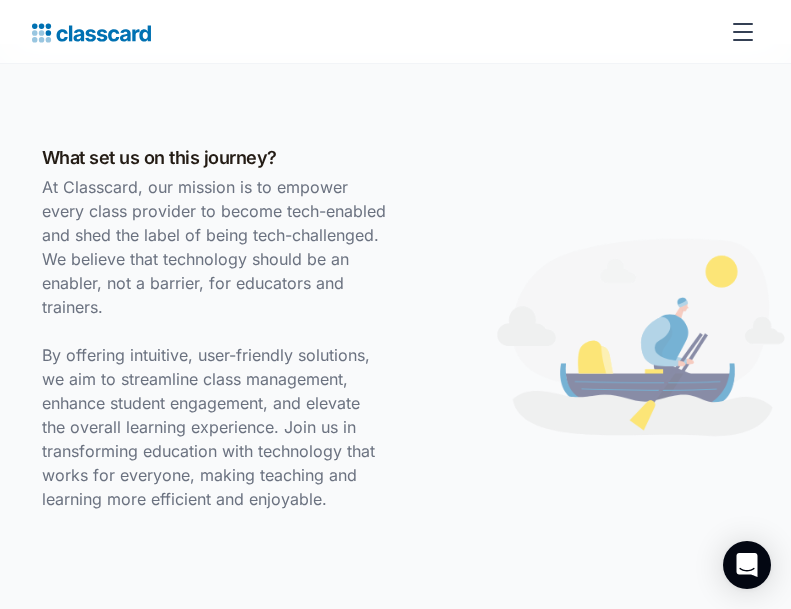 click on "At Classcard, our mission is to empower every class provider to become tech-enabled and shed the label of being tech-challenged. We believe that technology should be an enabler, not a barrier, for educators and trainers.  By offering intuitive, user-friendly solutions, we aim to streamline class management, enhance student engagement, and elevate the overall learning experience. Join us in transforming education with technology that works for everyone, making teaching and learning more efficient and enjoyable." at bounding box center [214, 343] 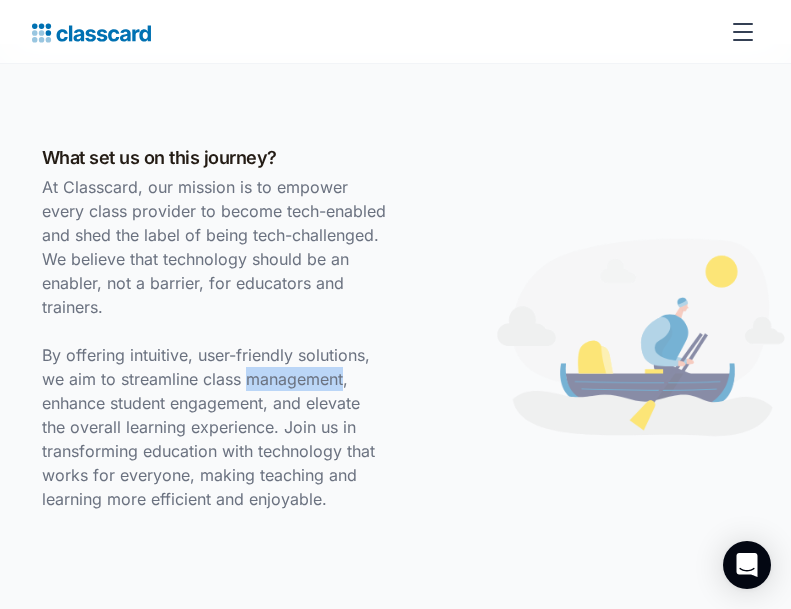 click on "At Classcard, our mission is to empower every class provider to become tech-enabled and shed the label of being tech-challenged. We believe that technology should be an enabler, not a barrier, for educators and trainers.  By offering intuitive, user-friendly solutions, we aim to streamline class management, enhance student engagement, and elevate the overall learning experience. Join us in transforming education with technology that works for everyone, making teaching and learning more efficient and enjoyable." at bounding box center (214, 343) 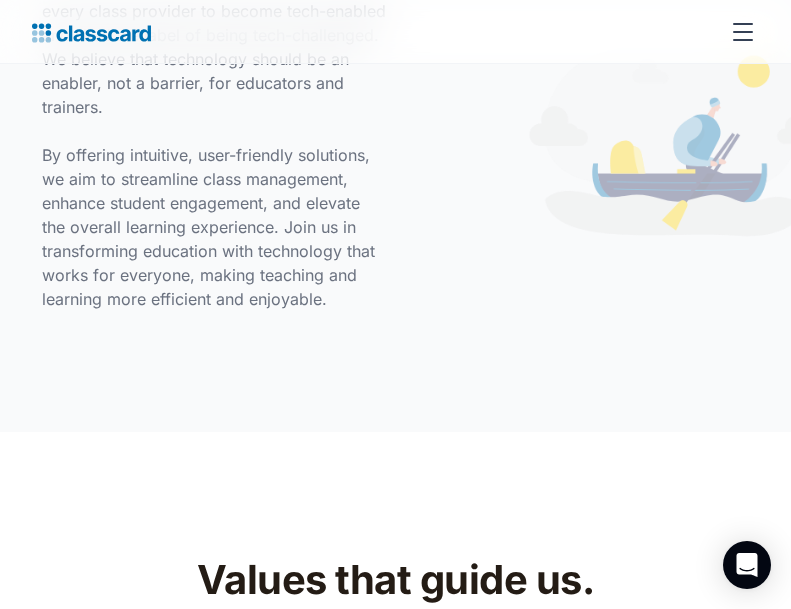 click on "What set us on this journey? At Classcard, our mission is to empower every class provider to become tech-enabled and shed the label of being tech-challenged. We believe that technology should be an enabler, not a barrier, for educators and trainers.  By offering intuitive, user-friendly solutions, we aim to streamline class management, enhance student engagement, and elevate the overall learning experience. Join us in transforming education with technology that works for everyone, making teaching and learning more efficient and enjoyable." at bounding box center (395, 138) 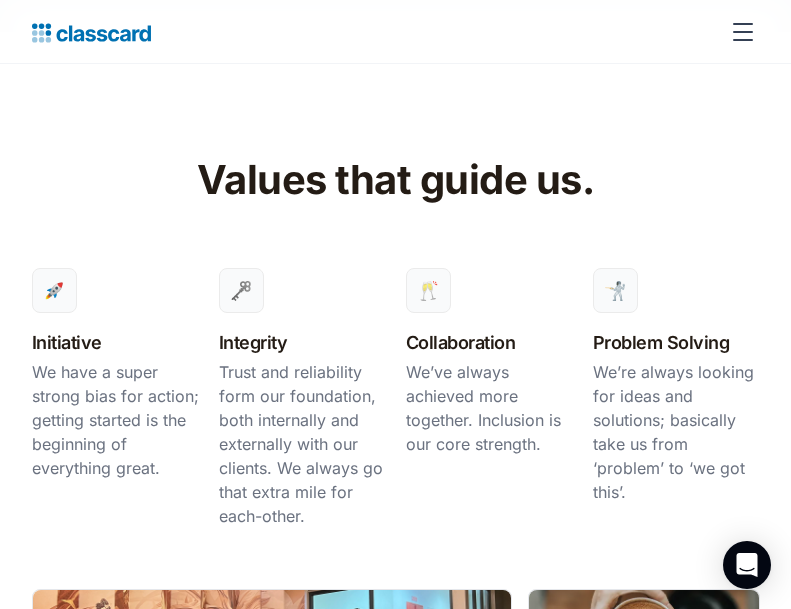 scroll, scrollTop: 1400, scrollLeft: 0, axis: vertical 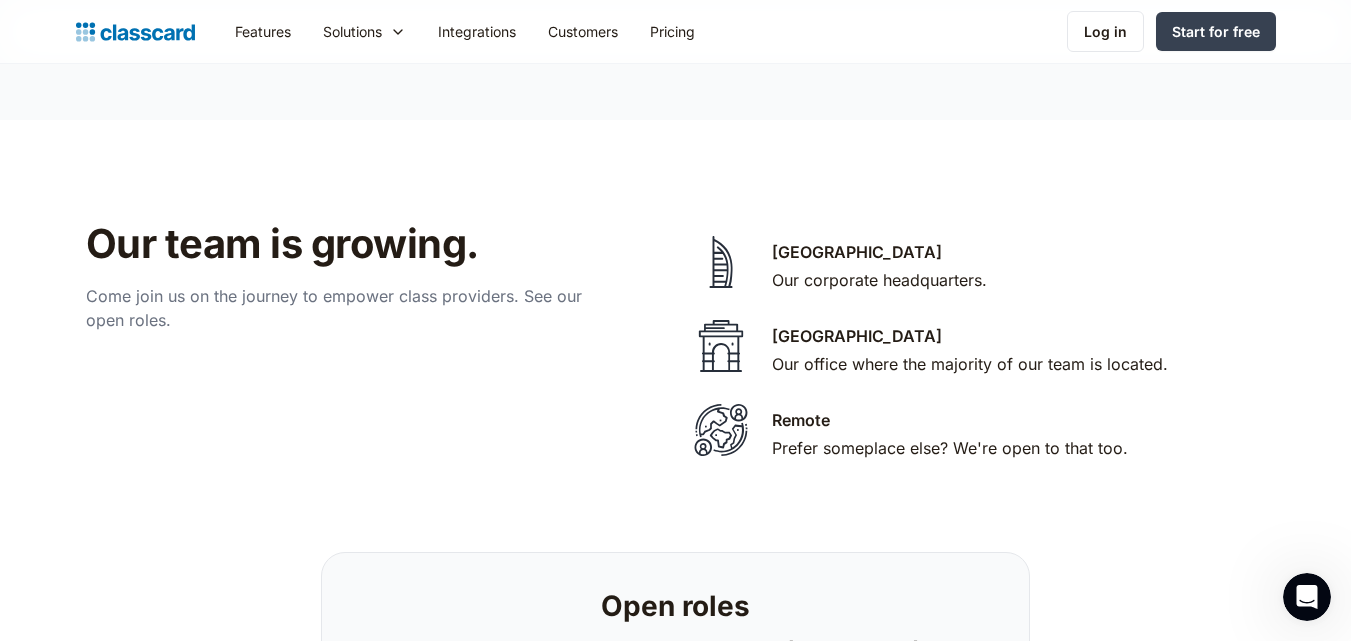 click on "[GEOGRAPHIC_DATA]" at bounding box center [857, 336] 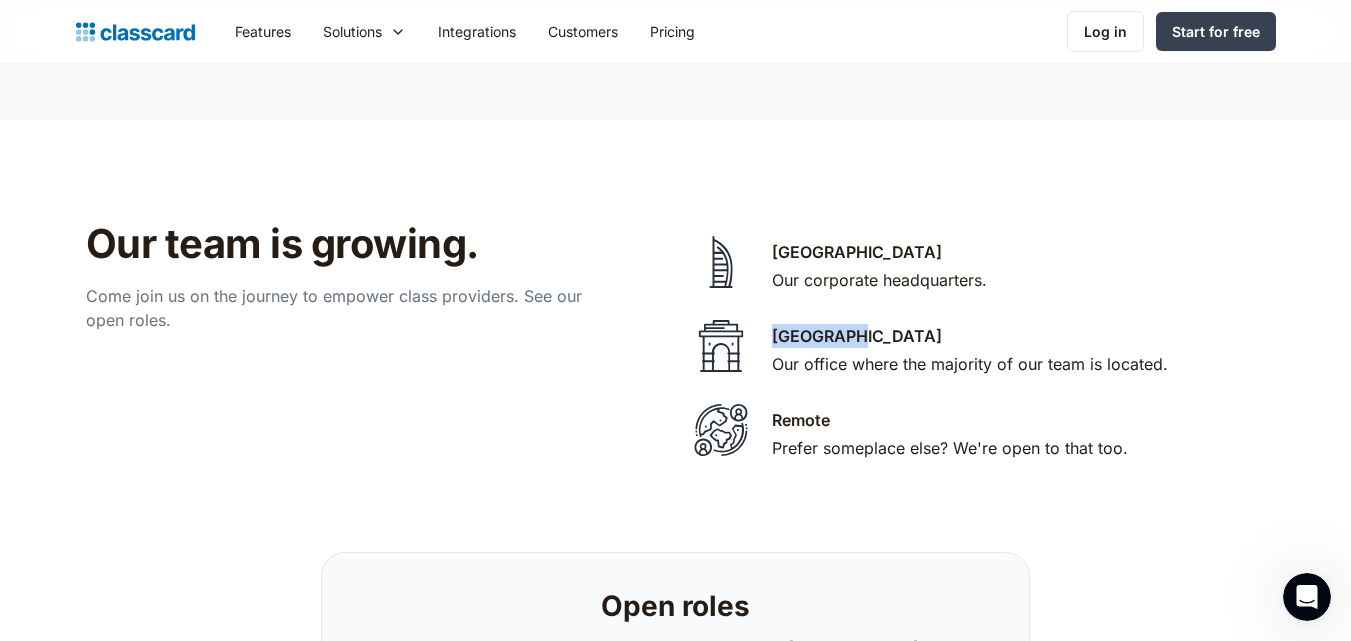 click on "[GEOGRAPHIC_DATA]" at bounding box center (857, 336) 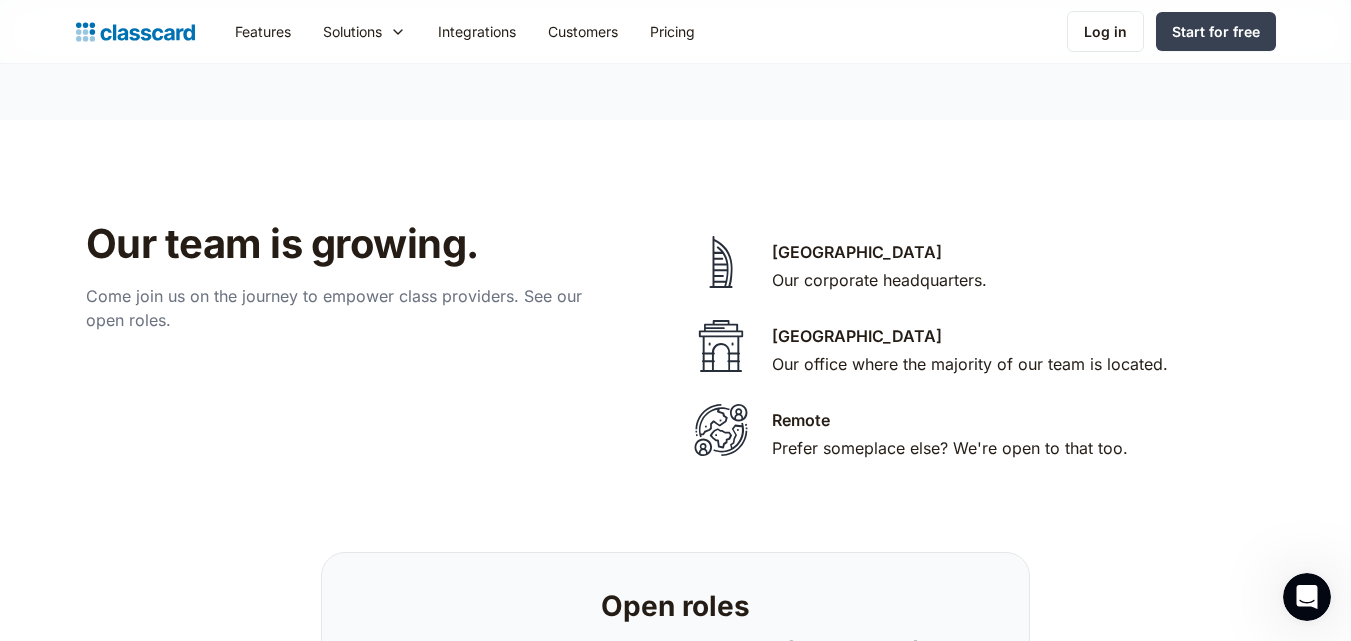 click on "[GEOGRAPHIC_DATA] Our office where the majority of our team is located." at bounding box center (970, 352) 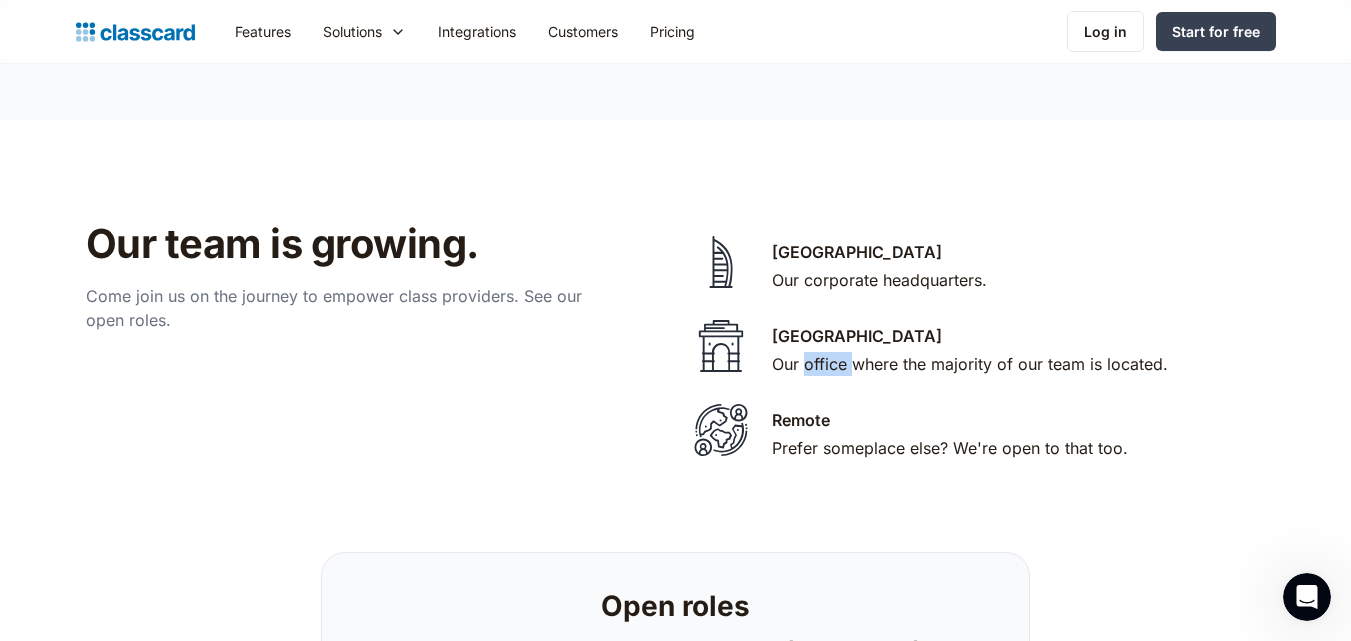 click on "[GEOGRAPHIC_DATA] Our office where the majority of our team is located." at bounding box center (970, 352) 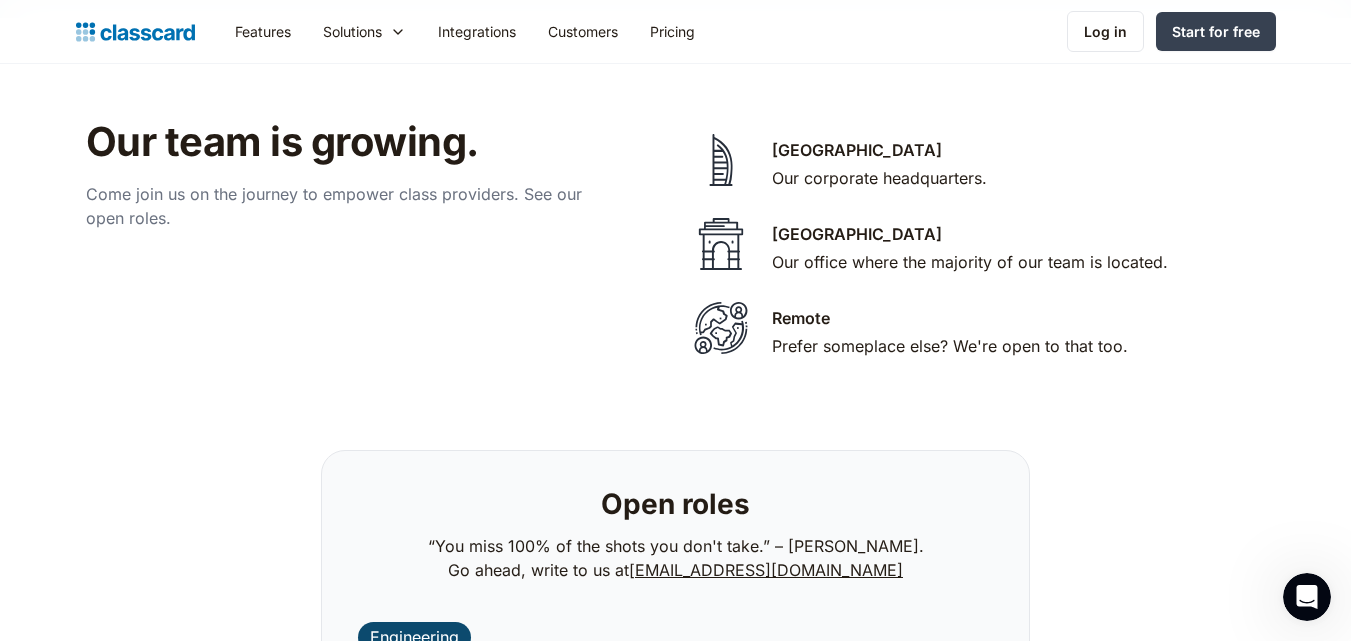 scroll, scrollTop: 4400, scrollLeft: 0, axis: vertical 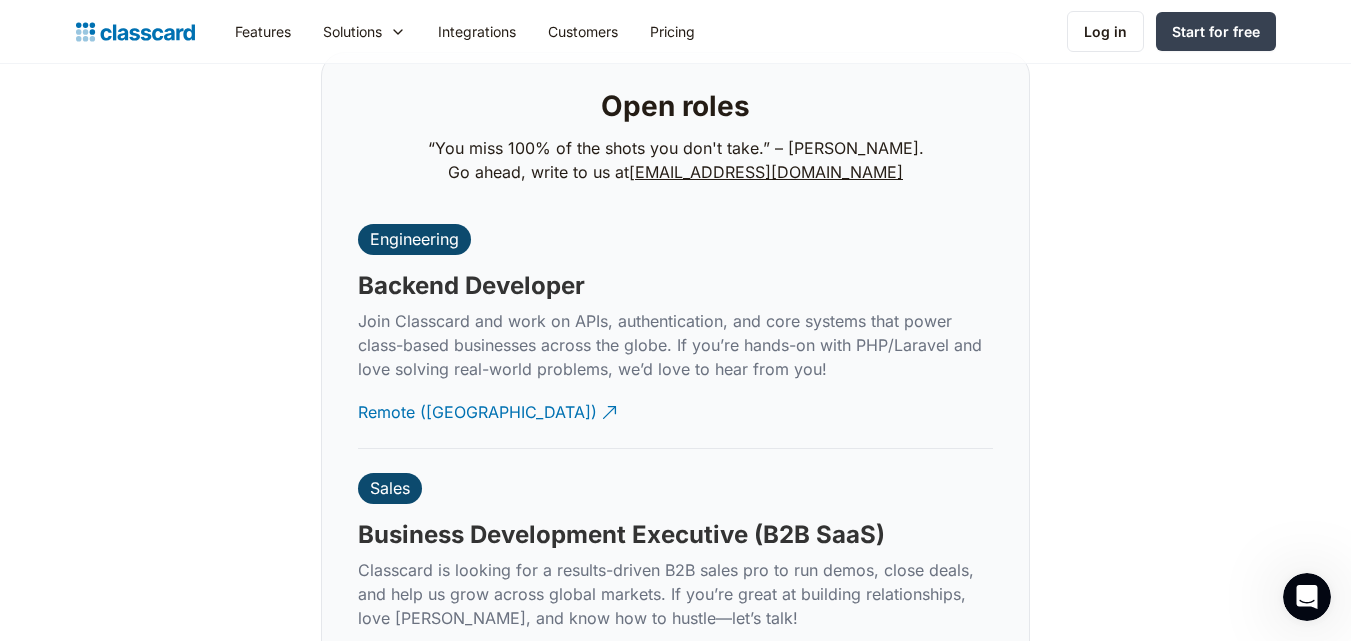 click on "Join Classcard and work on APIs, authentication, and core systems that power class-based businesses across the globe. If you’re hands-on with PHP/Laravel and love solving real-world problems, we’d love to hear from you!" at bounding box center (675, 345) 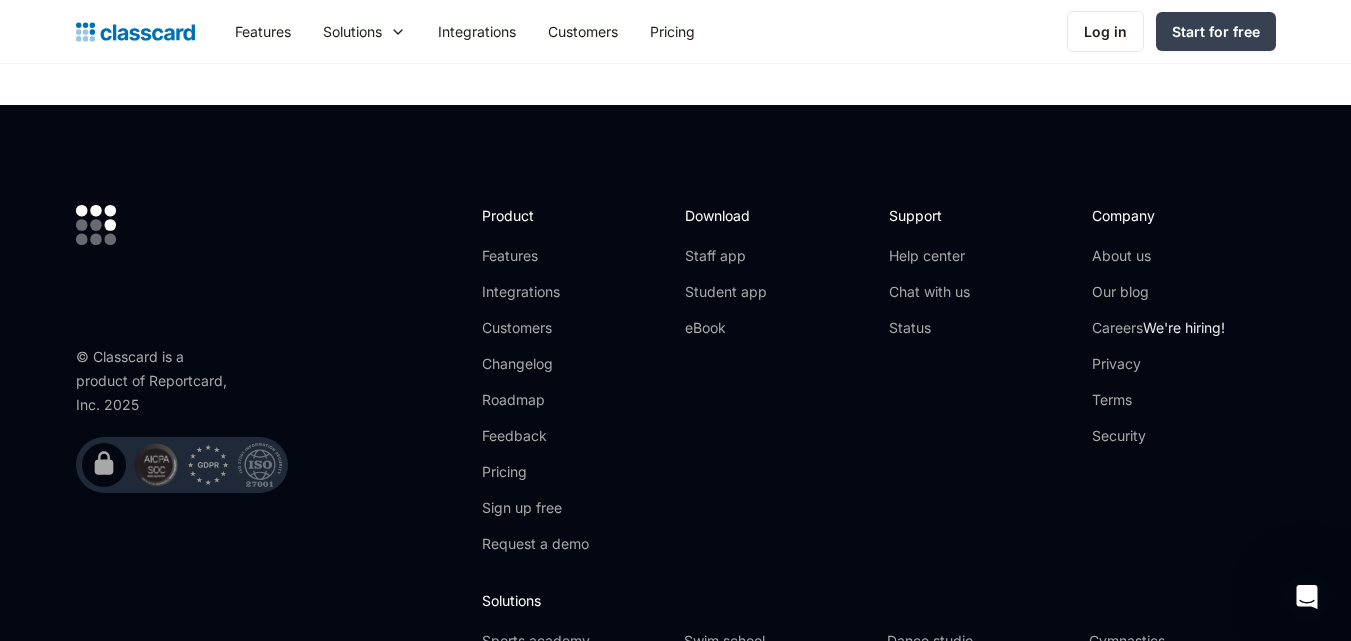 scroll, scrollTop: 6900, scrollLeft: 0, axis: vertical 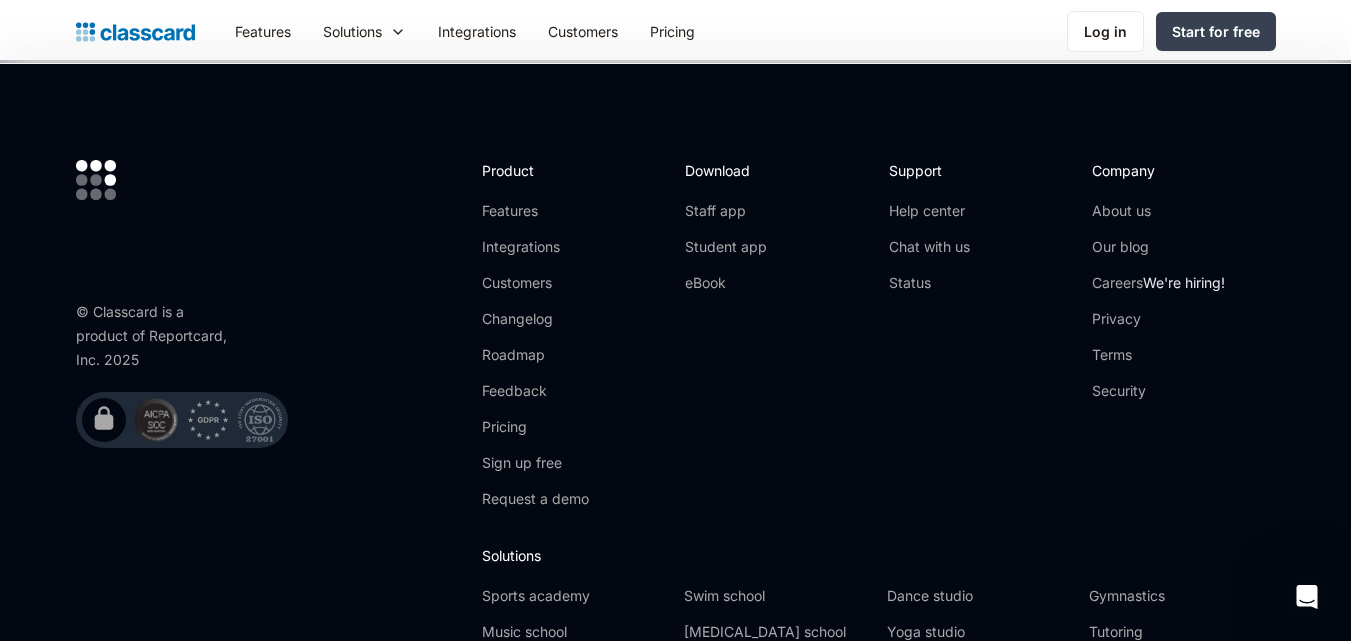 click on "© Classcard is a product of Reportcard, Inc. 2025" at bounding box center [156, 336] 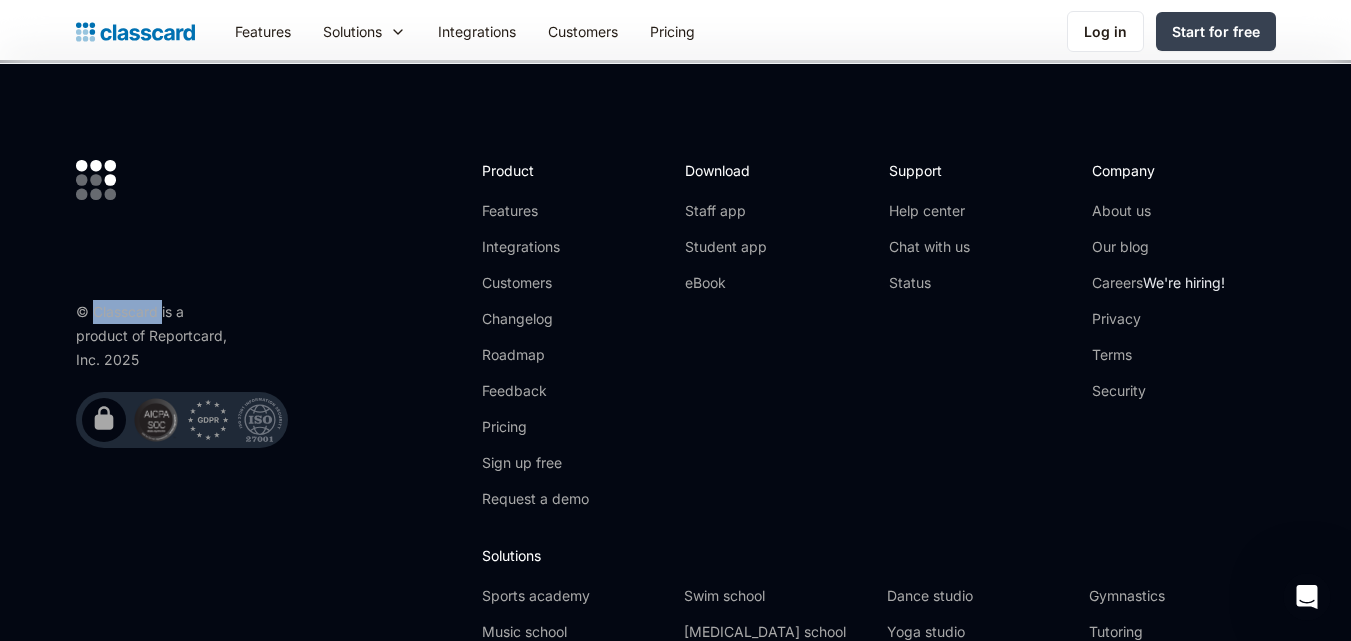 click on "© Classcard is a product of Reportcard, Inc. 2025" at bounding box center [156, 336] 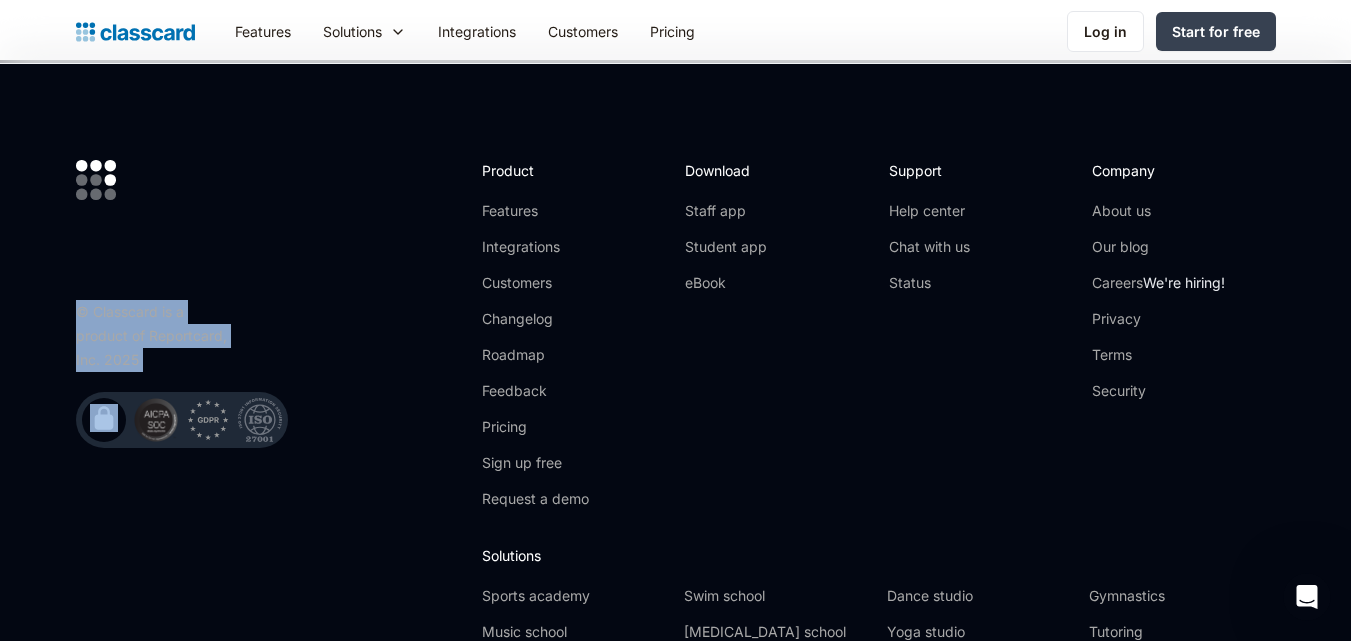 click on "© Classcard is a product of Reportcard, Inc. 2025" at bounding box center (156, 336) 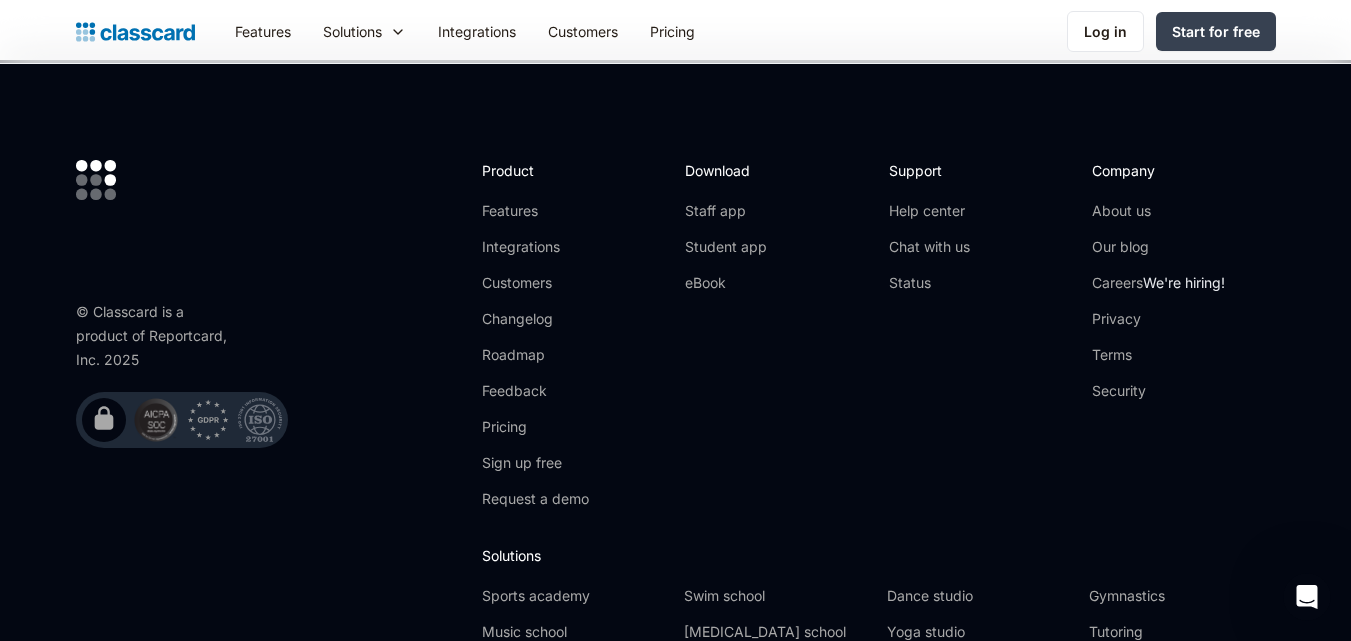 click on "Support Help center Chat with us Status" at bounding box center (980, 342) 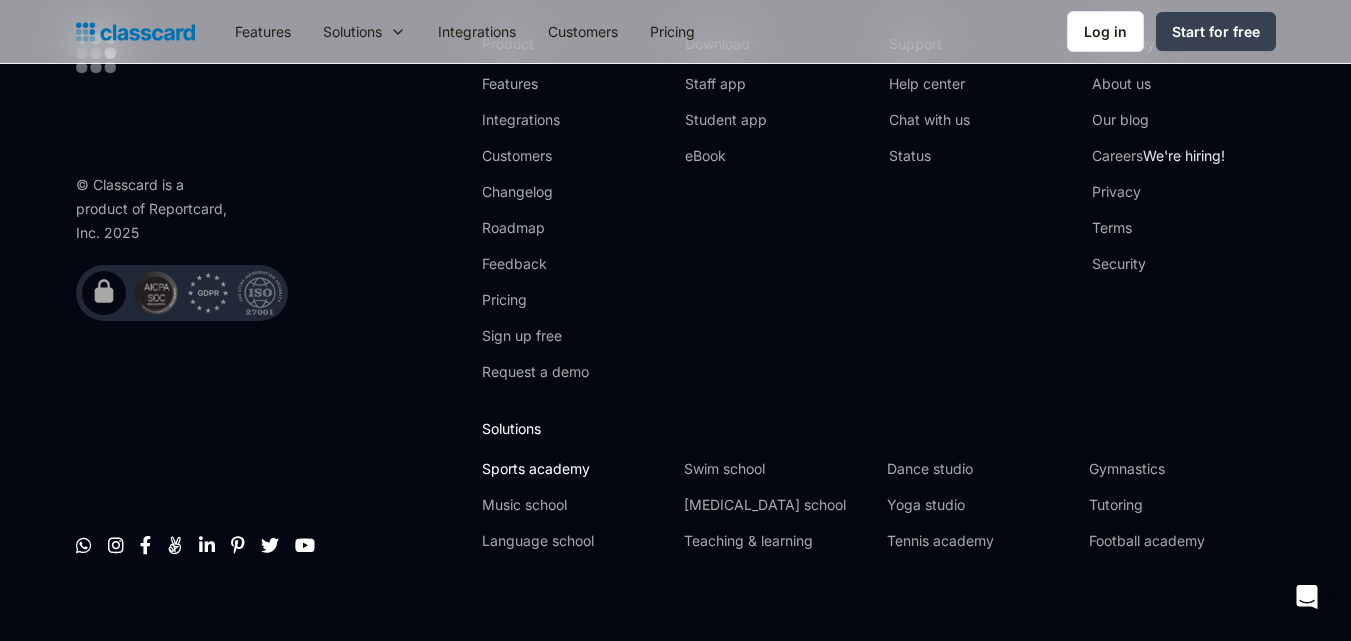 scroll, scrollTop: 7029, scrollLeft: 0, axis: vertical 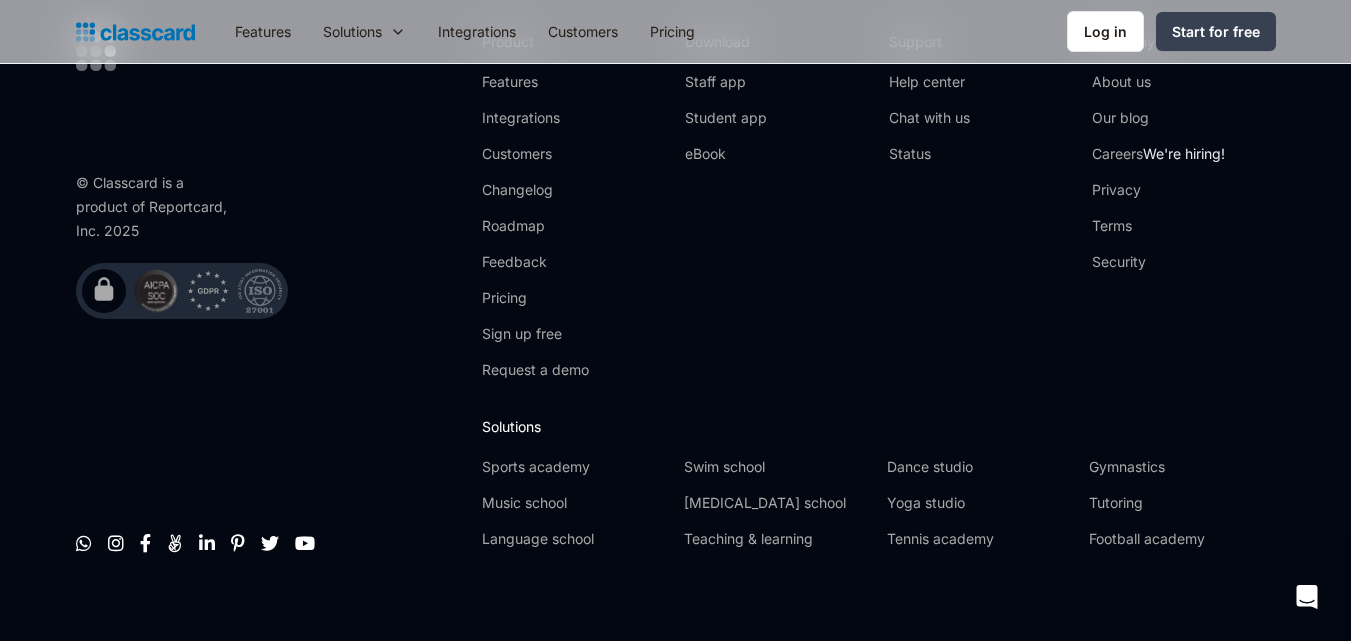 click on "Solutions" at bounding box center (878, 426) 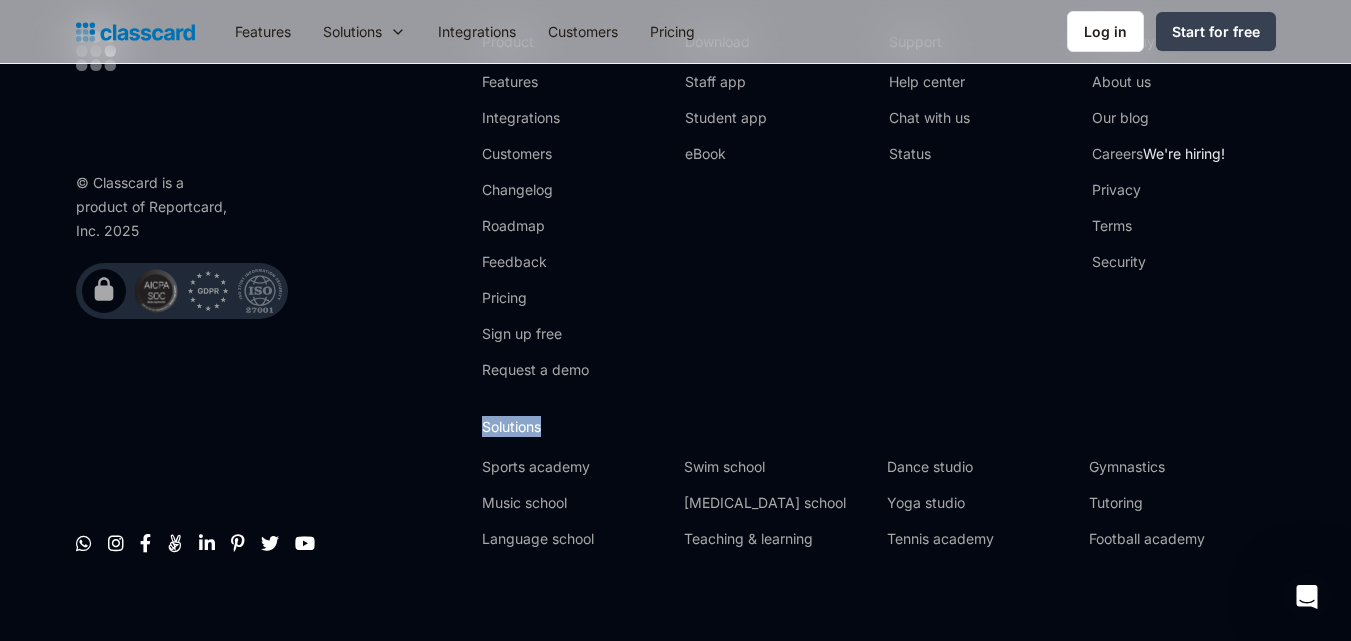 click on "Solutions" at bounding box center [878, 426] 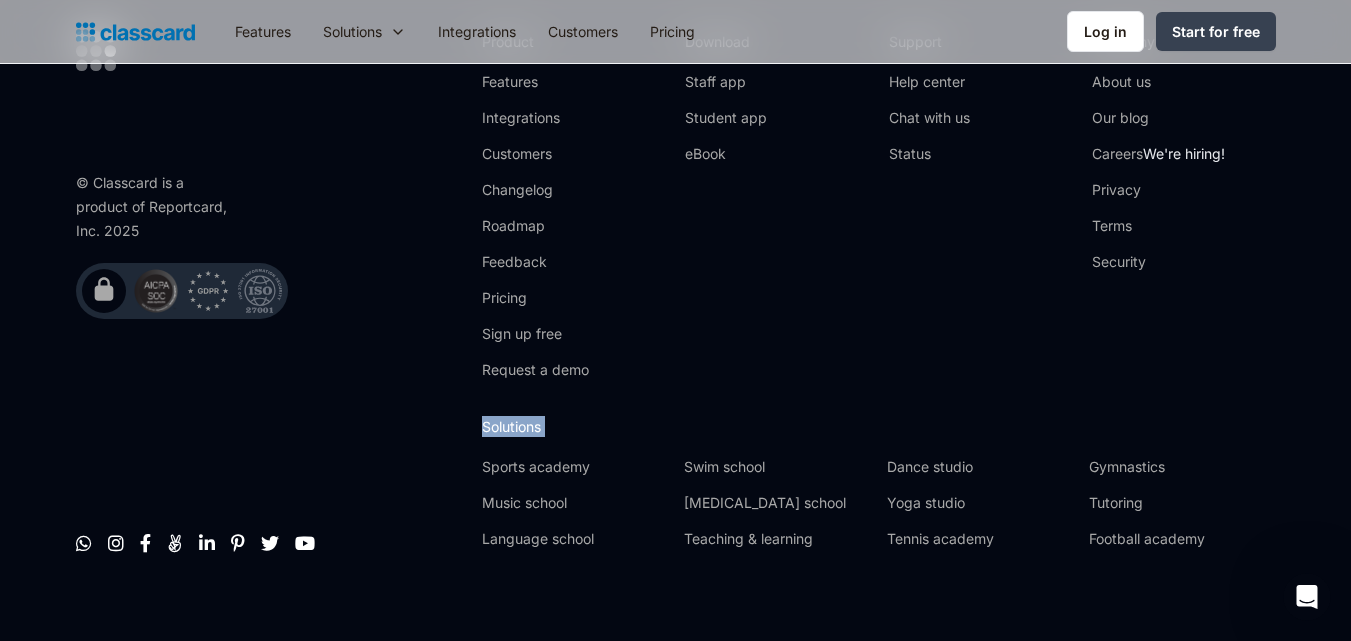 click on "Solutions" at bounding box center (878, 426) 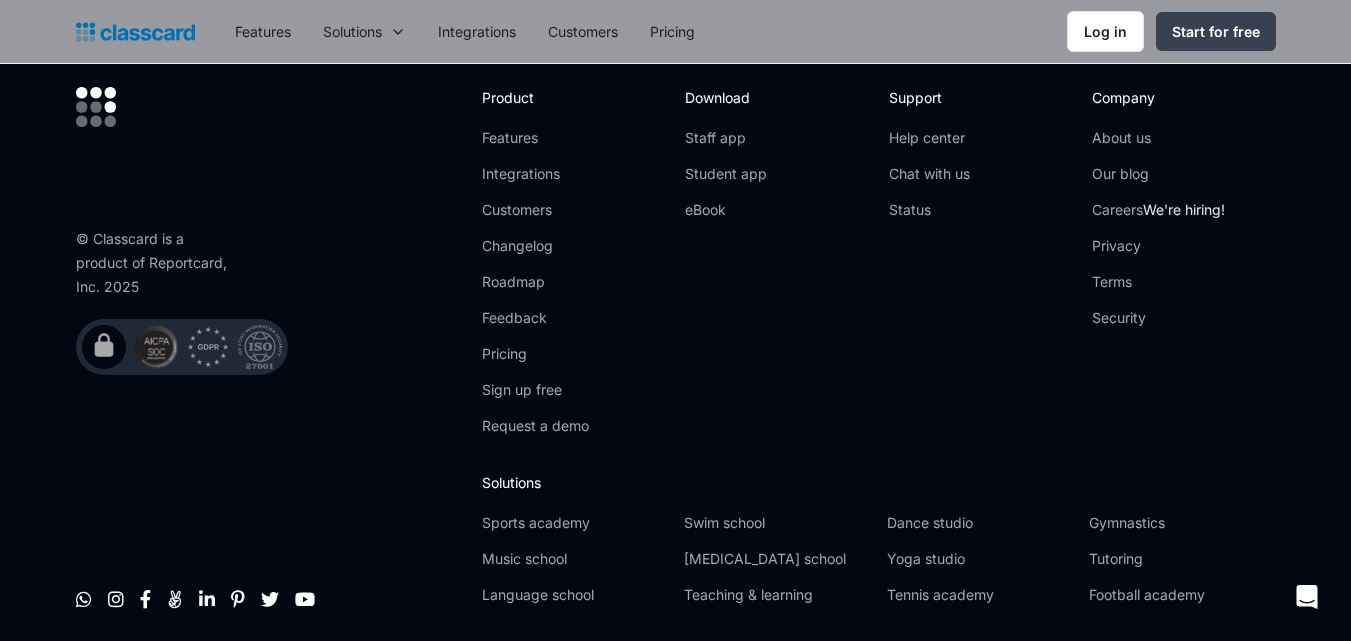 scroll, scrollTop: 6929, scrollLeft: 0, axis: vertical 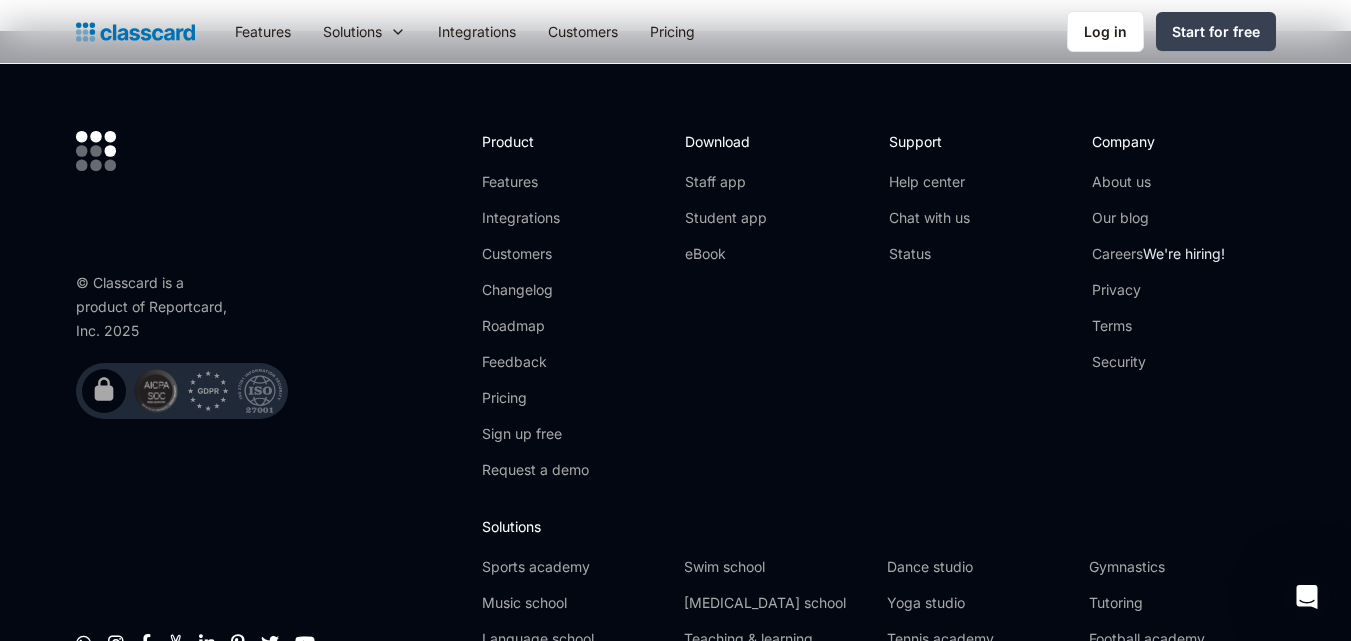 click on "Support Help center Chat with us Status" at bounding box center (980, 313) 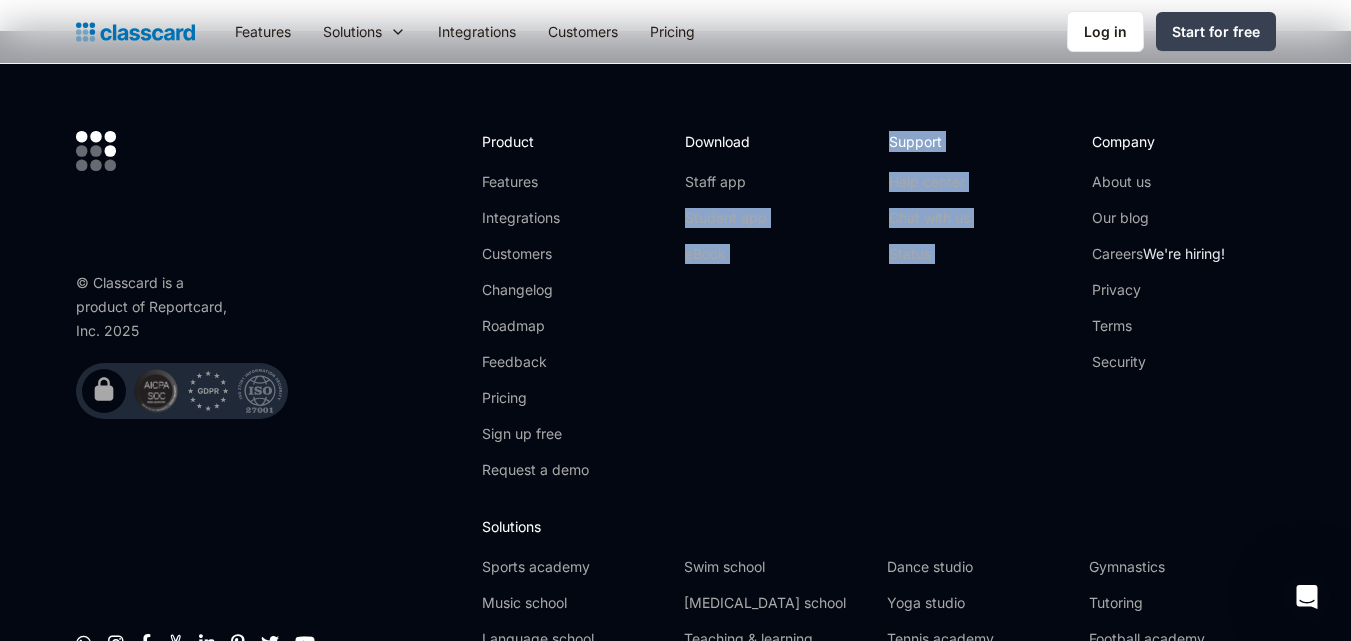 drag, startPoint x: 947, startPoint y: 409, endPoint x: 838, endPoint y: 112, distance: 316.37003 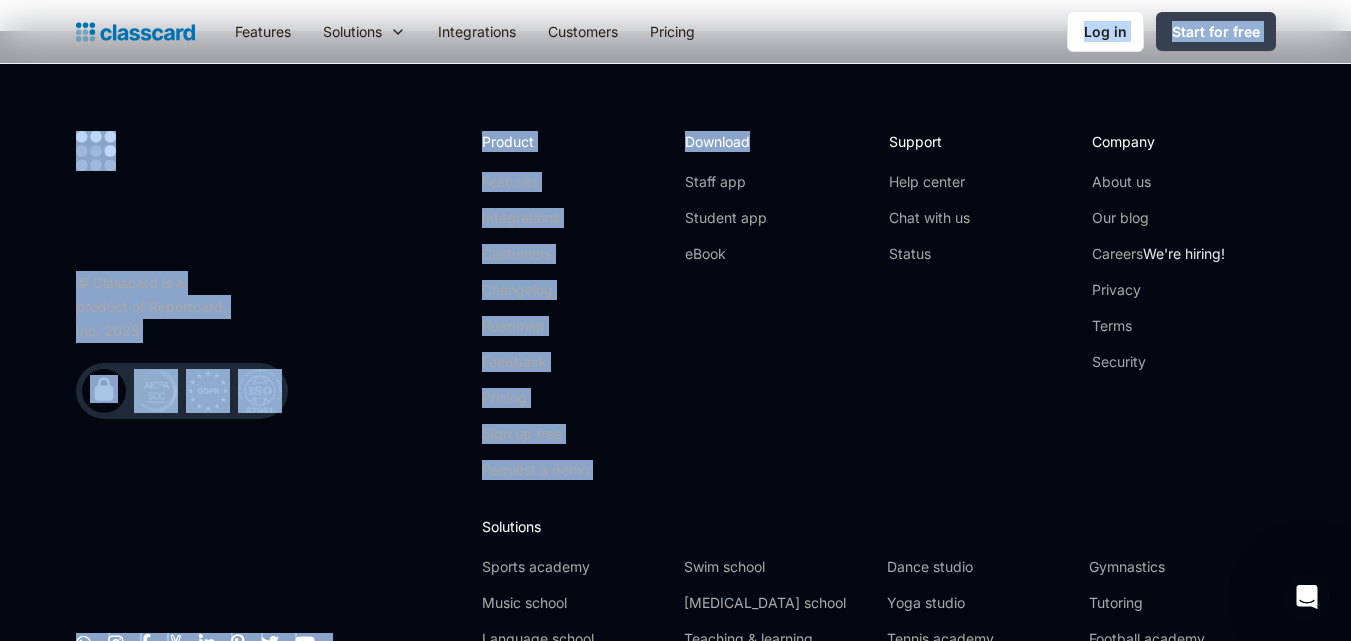 drag, startPoint x: 835, startPoint y: 82, endPoint x: 780, endPoint y: 60, distance: 59.236813 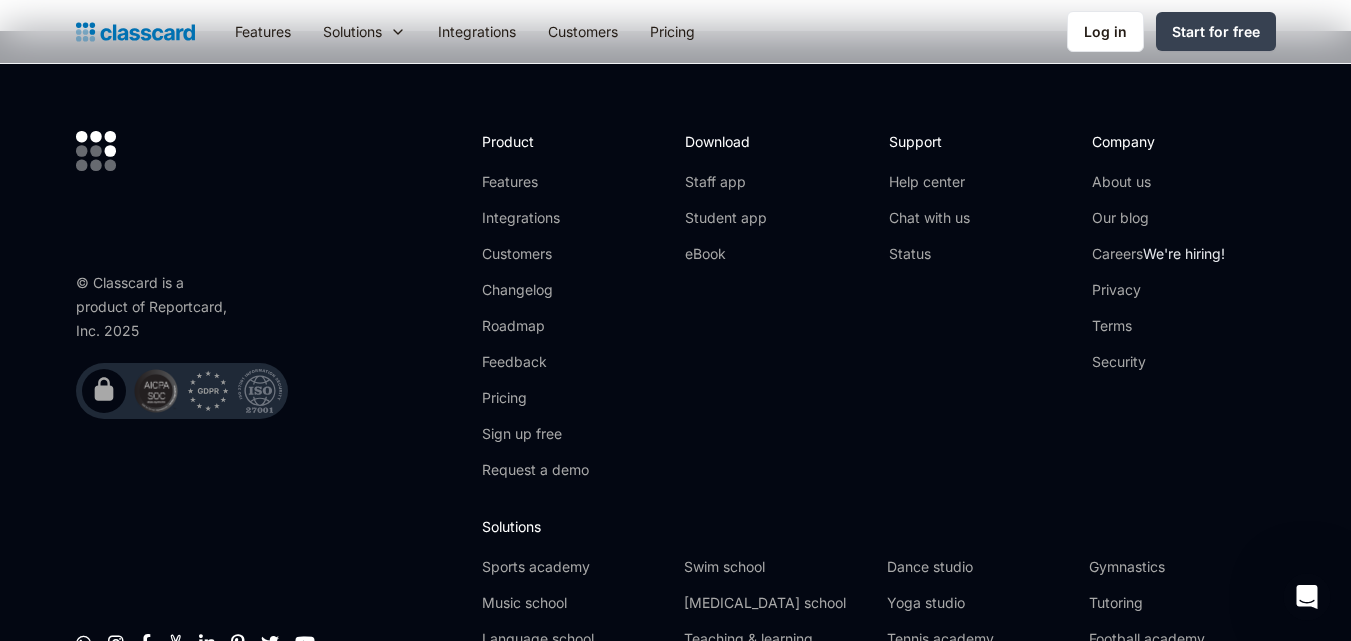 click on "© Classcard is a product of Reportcard, Inc. 2025         Product Features Integrations Customers Changelog Roadmap Feedback Pricing Sign up free Request a demo Download Staff app Student app eBook Support Help center Chat with us Status Company About us Our blog Careers  We're hiring! Privacy Terms Security Solutions Sports academy Swim school Dance studio Gymnastics Music school [MEDICAL_DATA] school Yoga studio Tutoring Language school Teaching & learning Tennis academy Football academy" at bounding box center [675, 398] 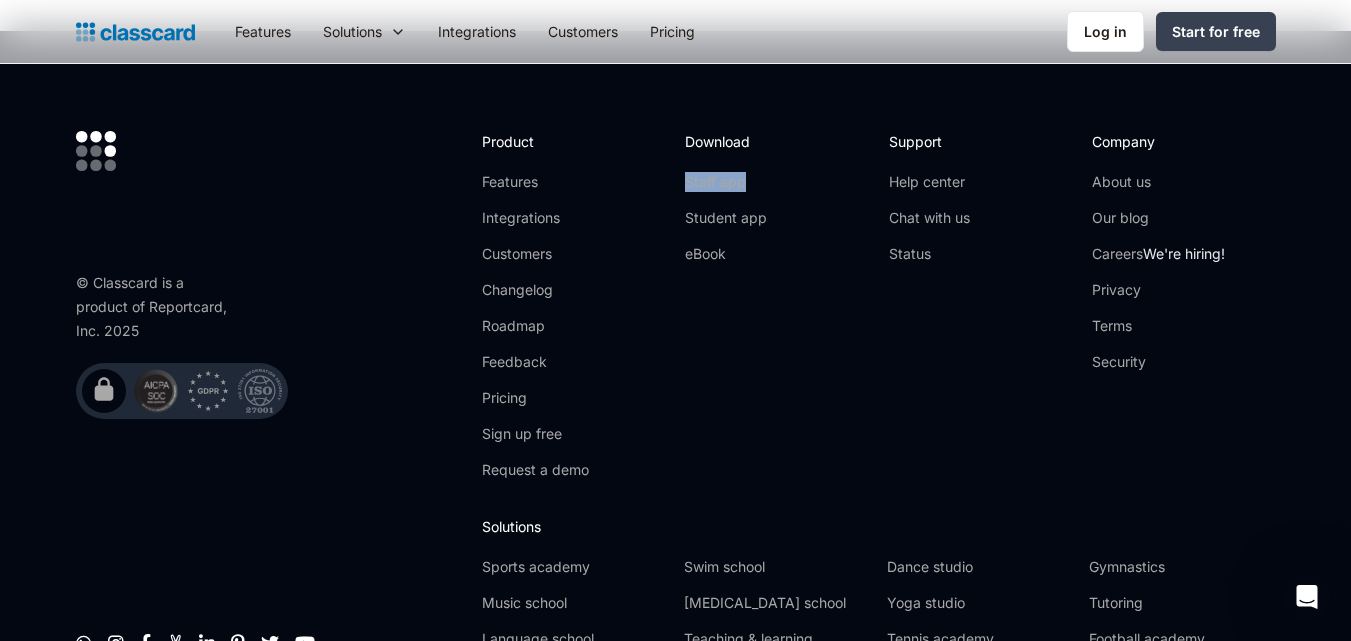 click on "© Classcard is a product of Reportcard, Inc. 2025         Product Features Integrations Customers Changelog Roadmap Feedback Pricing Sign up free Request a demo Download Staff app Student app eBook Support Help center Chat with us Status Company About us Our blog Careers  We're hiring! Privacy Terms Security Solutions Sports academy Swim school Dance studio Gymnastics Music school [MEDICAL_DATA] school Yoga studio Tutoring Language school Teaching & learning Tennis academy Football academy" at bounding box center (676, 398) 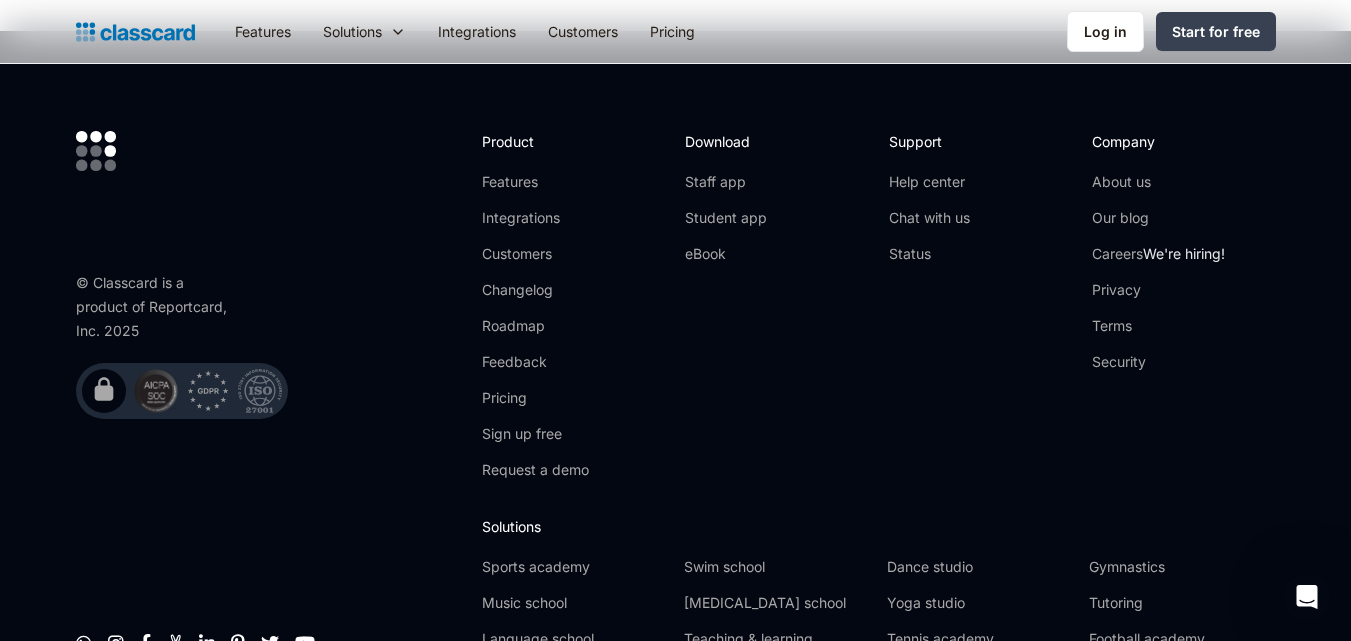 click on "Support Help center Chat with us Status" at bounding box center [980, 313] 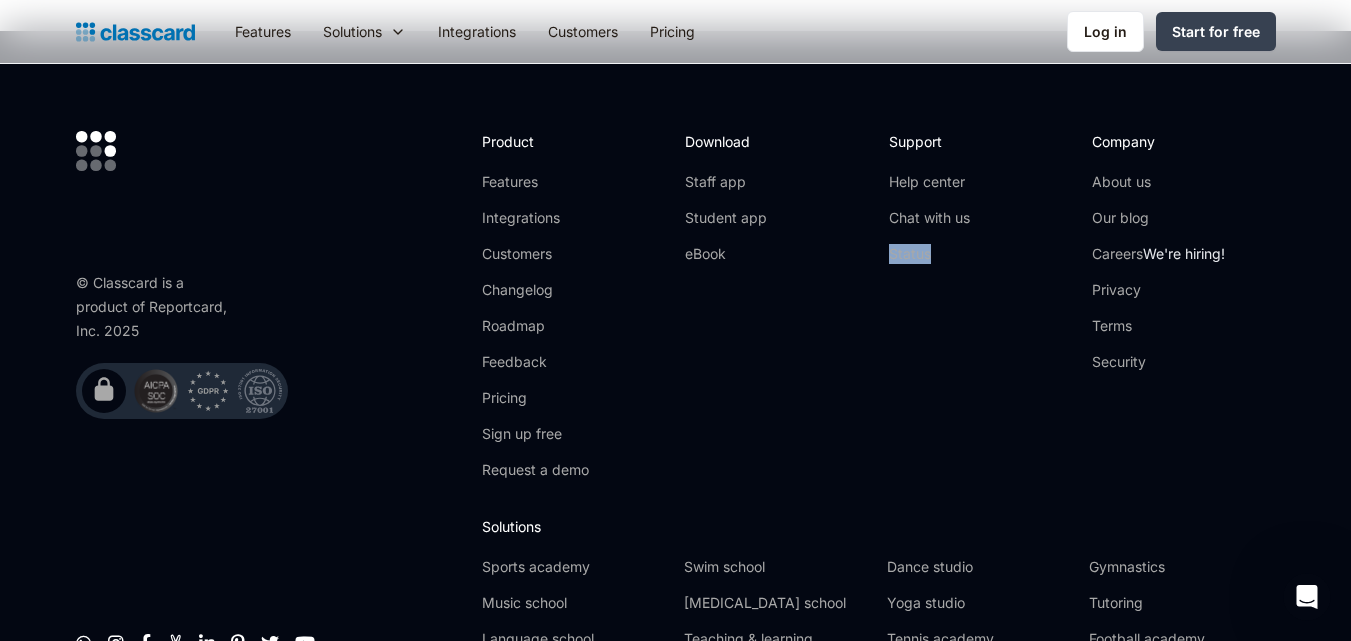 click on "Support Help center Chat with us Status" at bounding box center [980, 313] 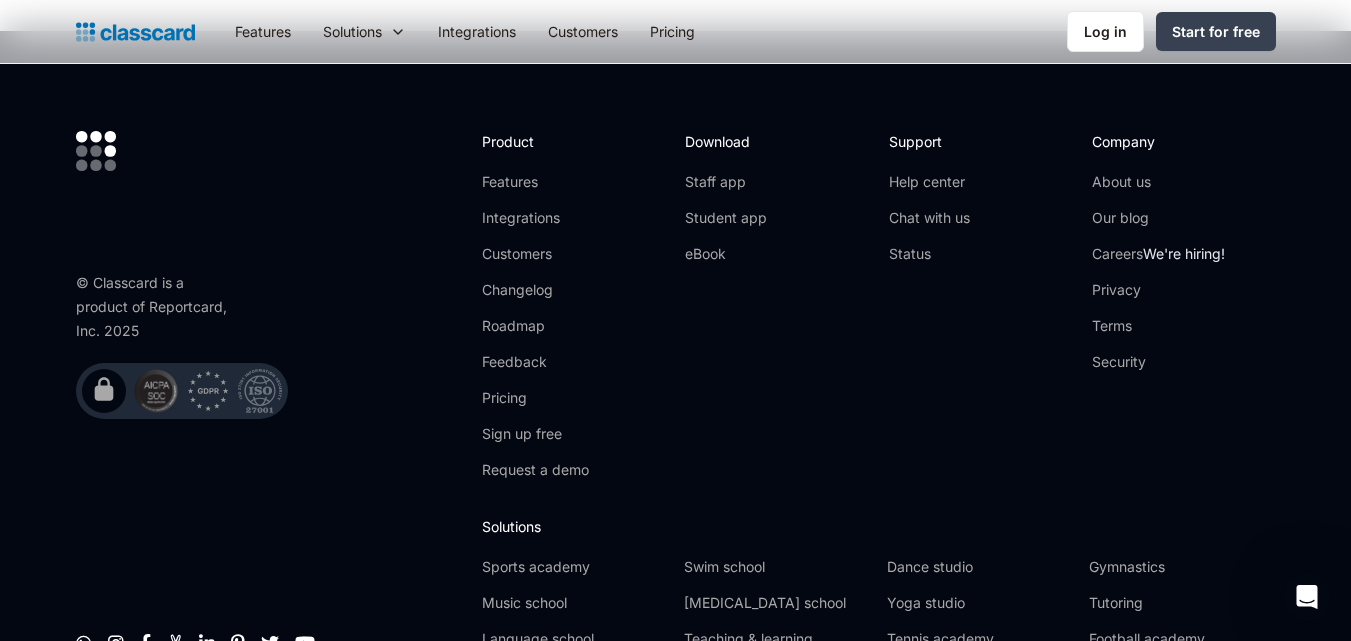 drag, startPoint x: 920, startPoint y: 428, endPoint x: 875, endPoint y: 421, distance: 45.54119 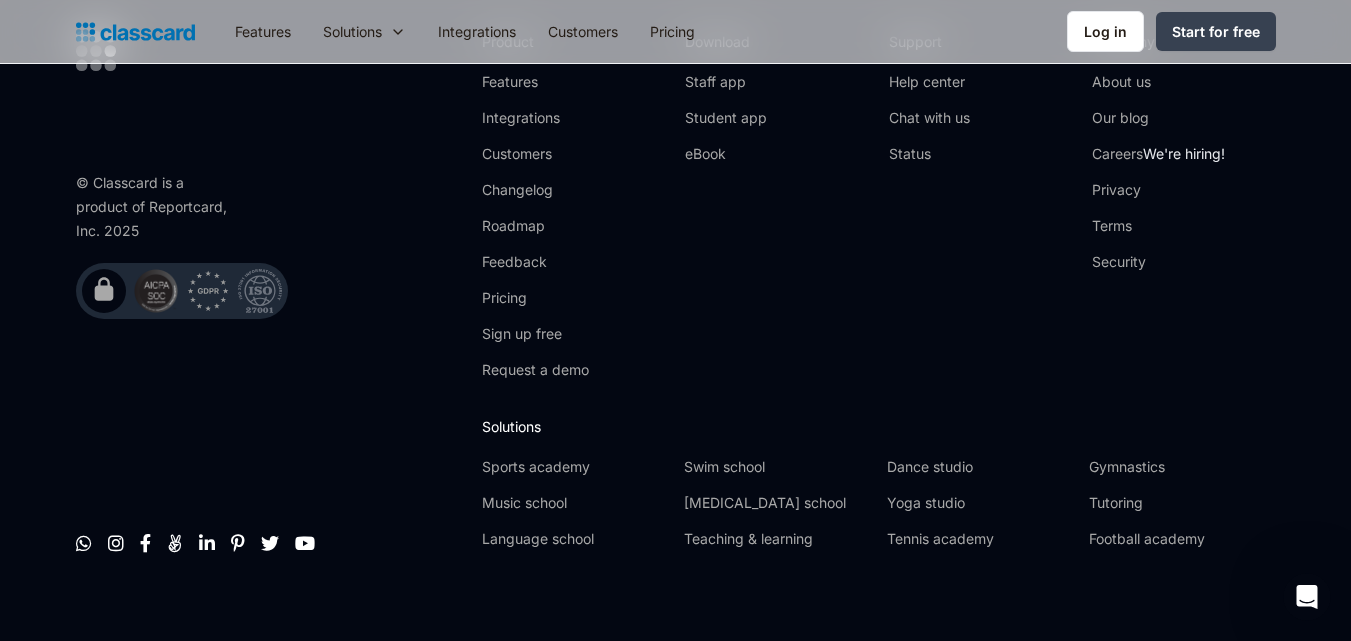 click 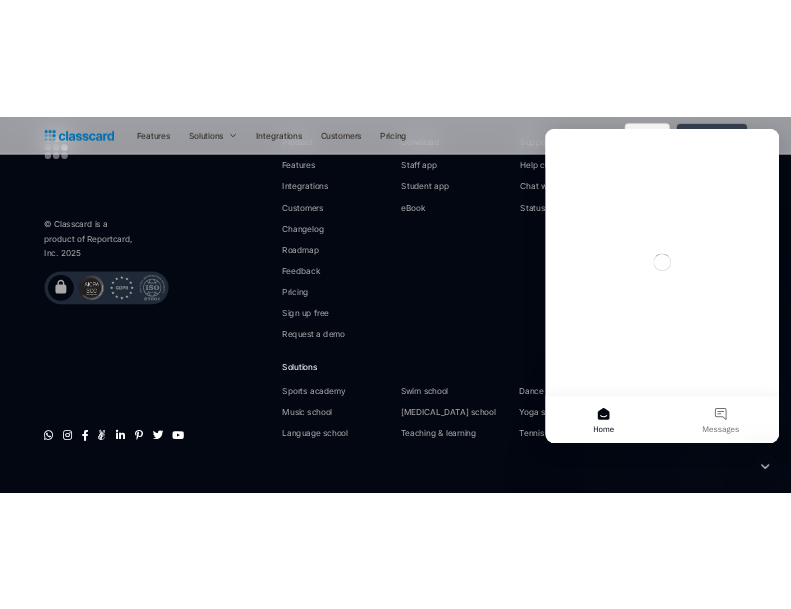 scroll, scrollTop: 0, scrollLeft: 0, axis: both 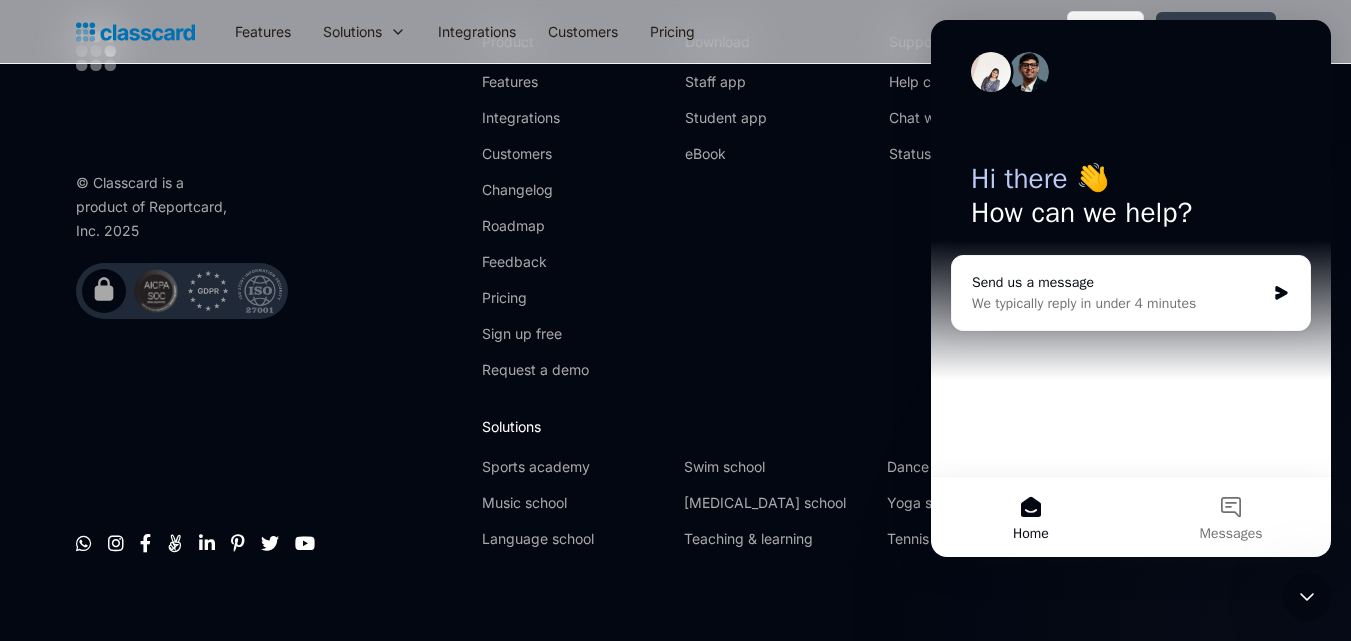 click on "Send us a message" at bounding box center (1118, 282) 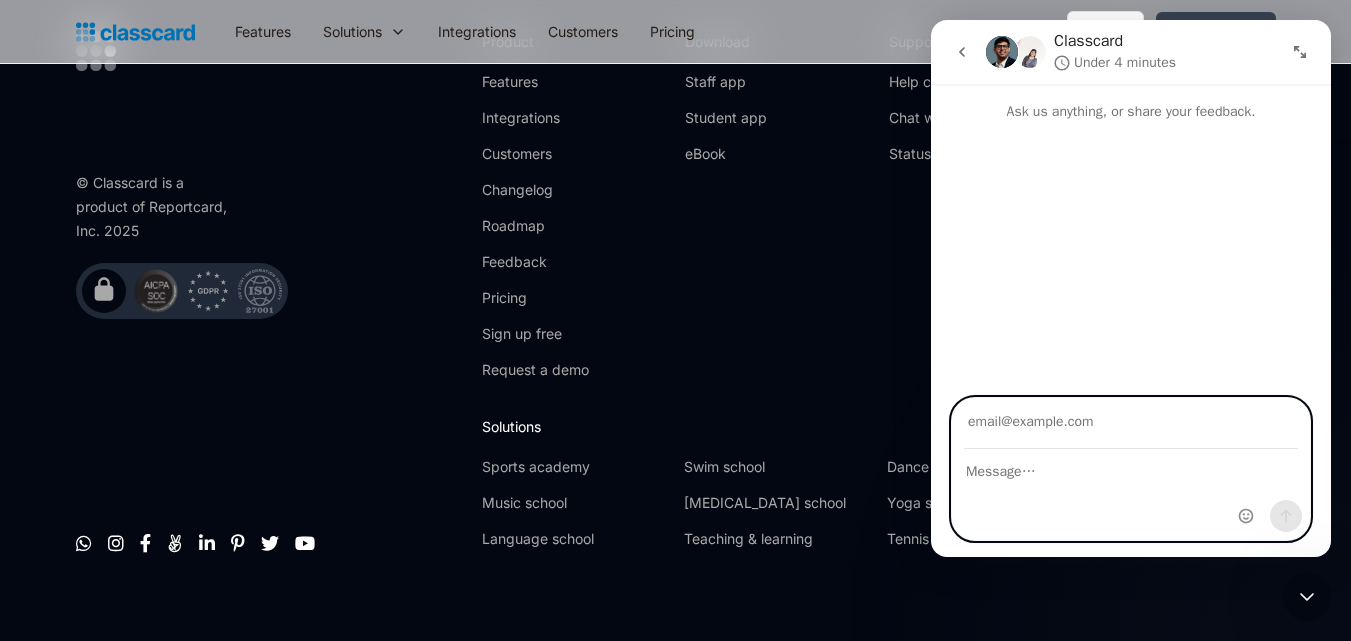 click at bounding box center (1131, 467) 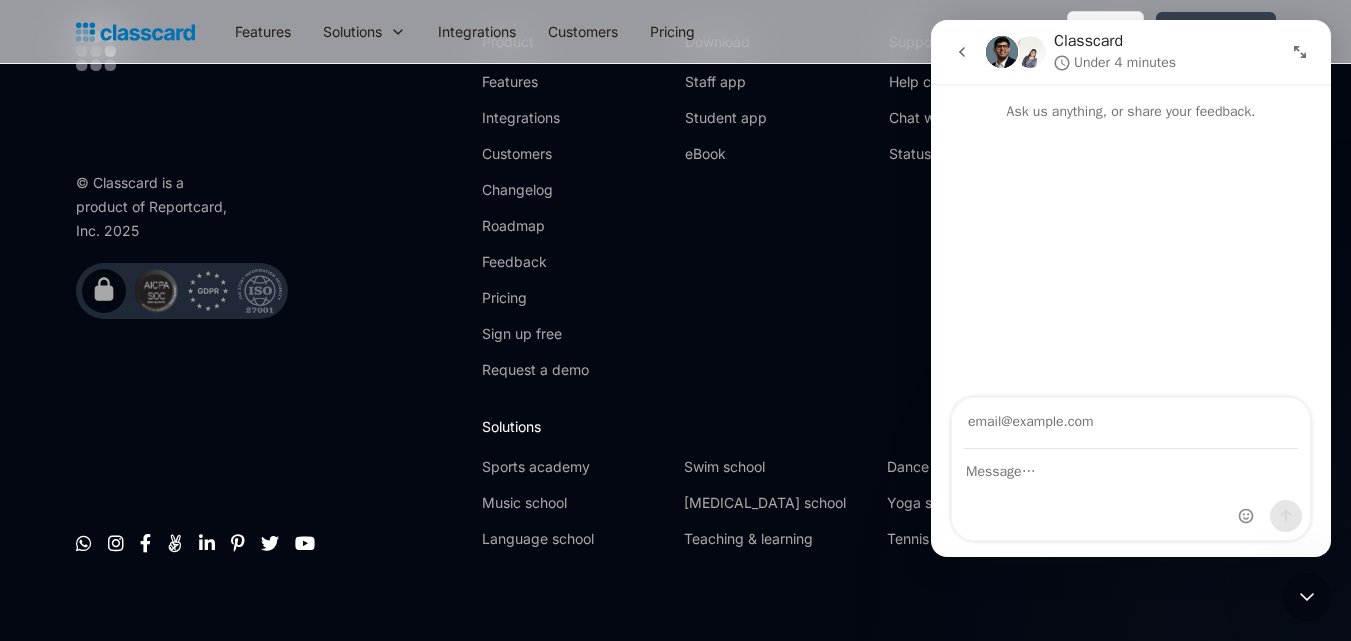 click on "Download Staff app Student app eBook" at bounding box center (776, 213) 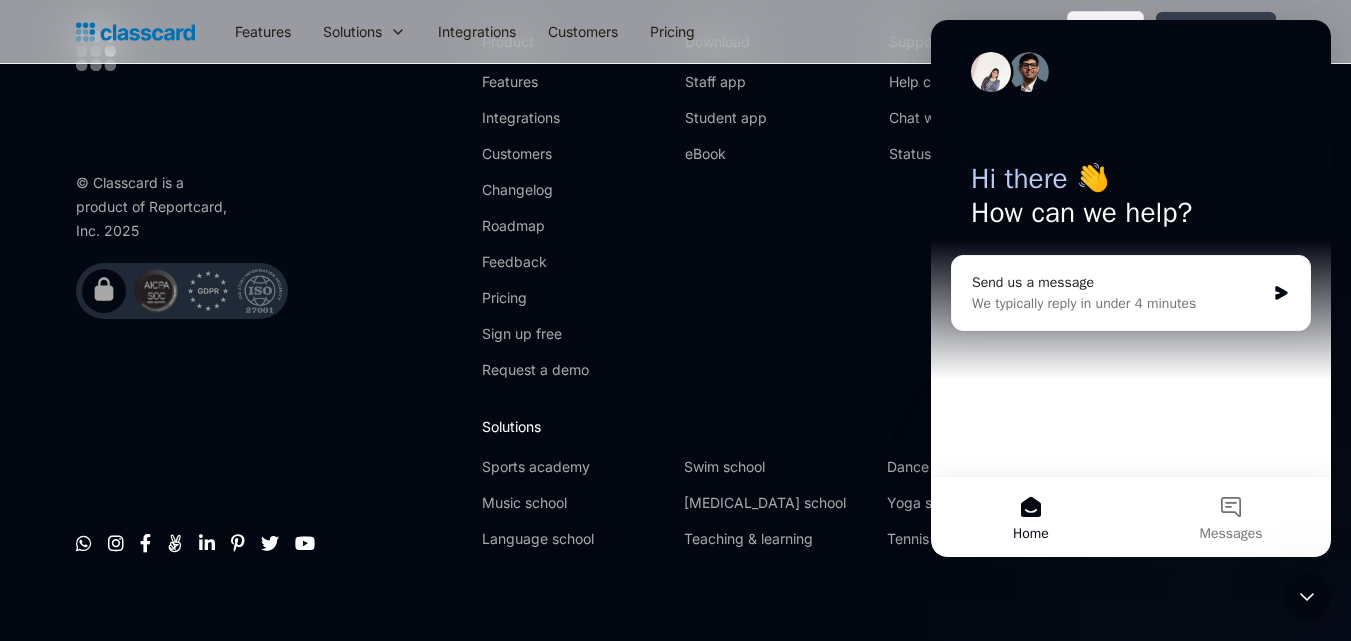 click on "Hi there 👋 How can we help?" at bounding box center (1131, 200) 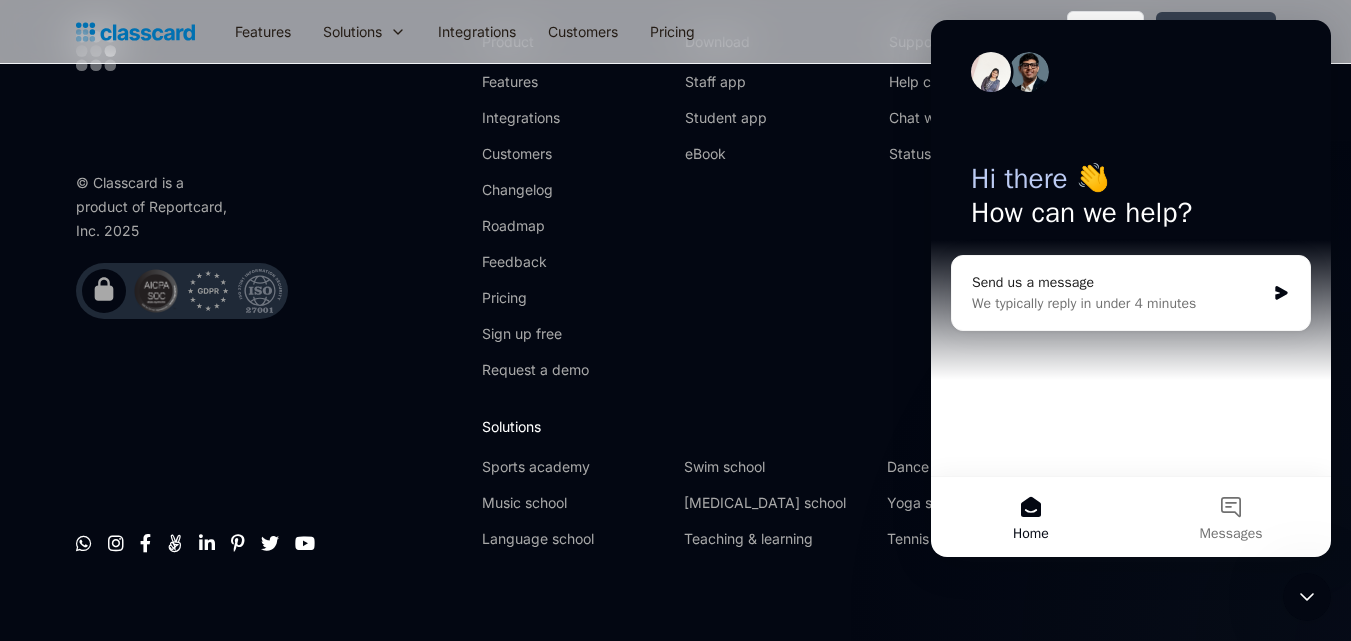 click on "Download Staff app Student app eBook" at bounding box center (776, 213) 